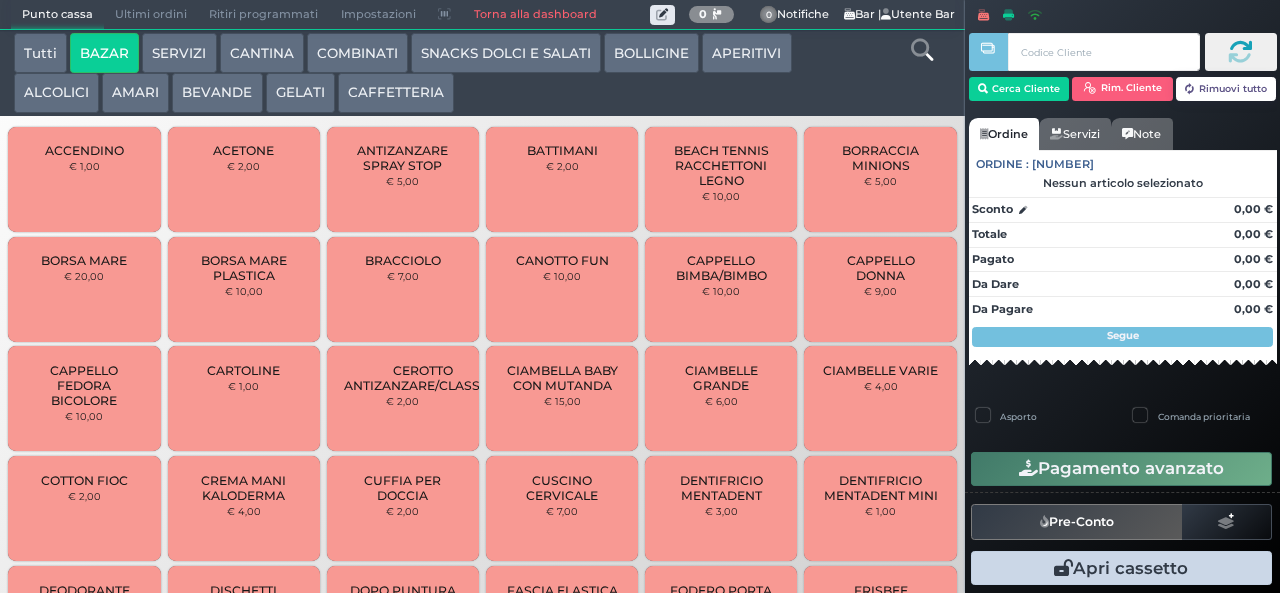 scroll, scrollTop: 0, scrollLeft: 0, axis: both 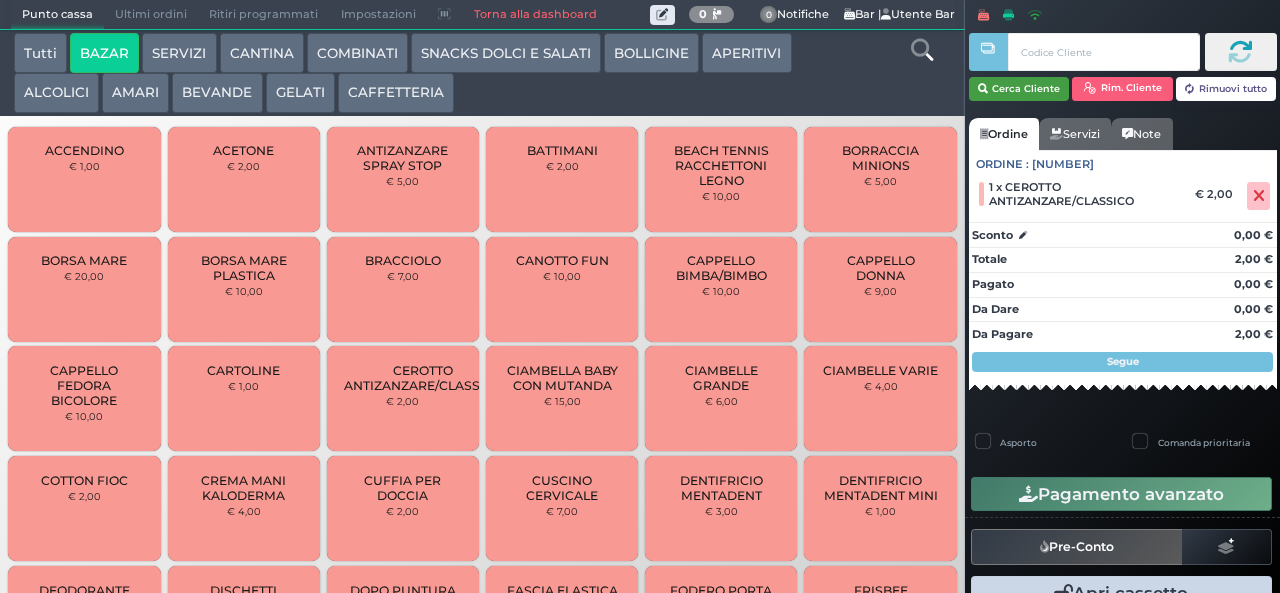 click on "Cerca Cliente" at bounding box center (1019, 89) 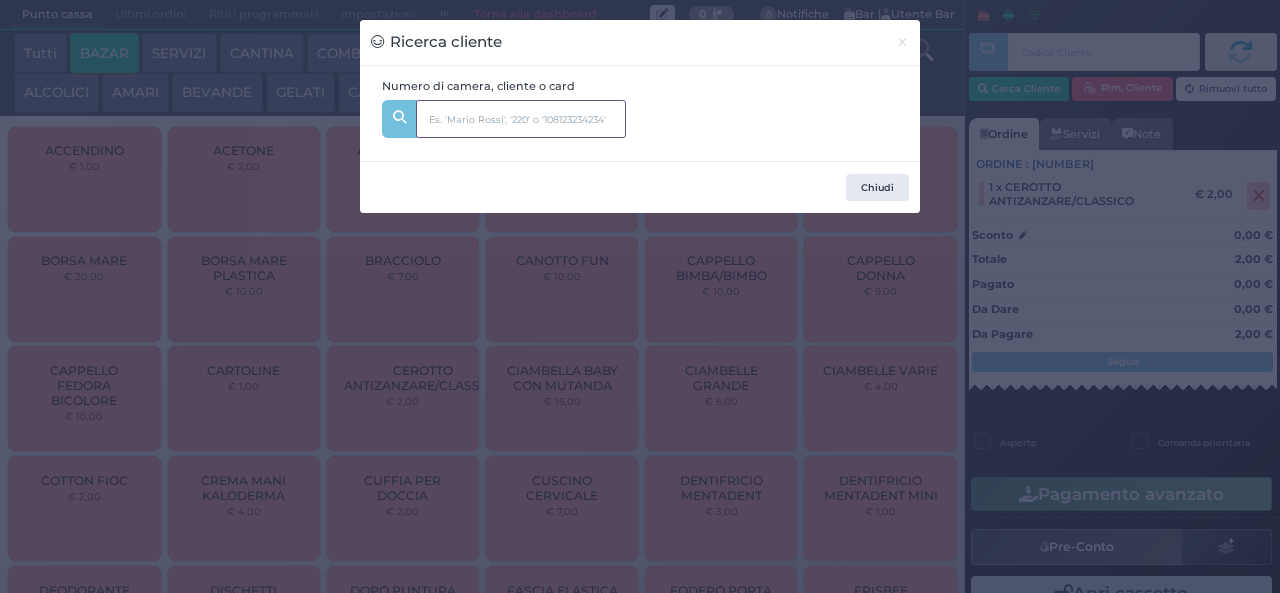 click at bounding box center [521, 119] 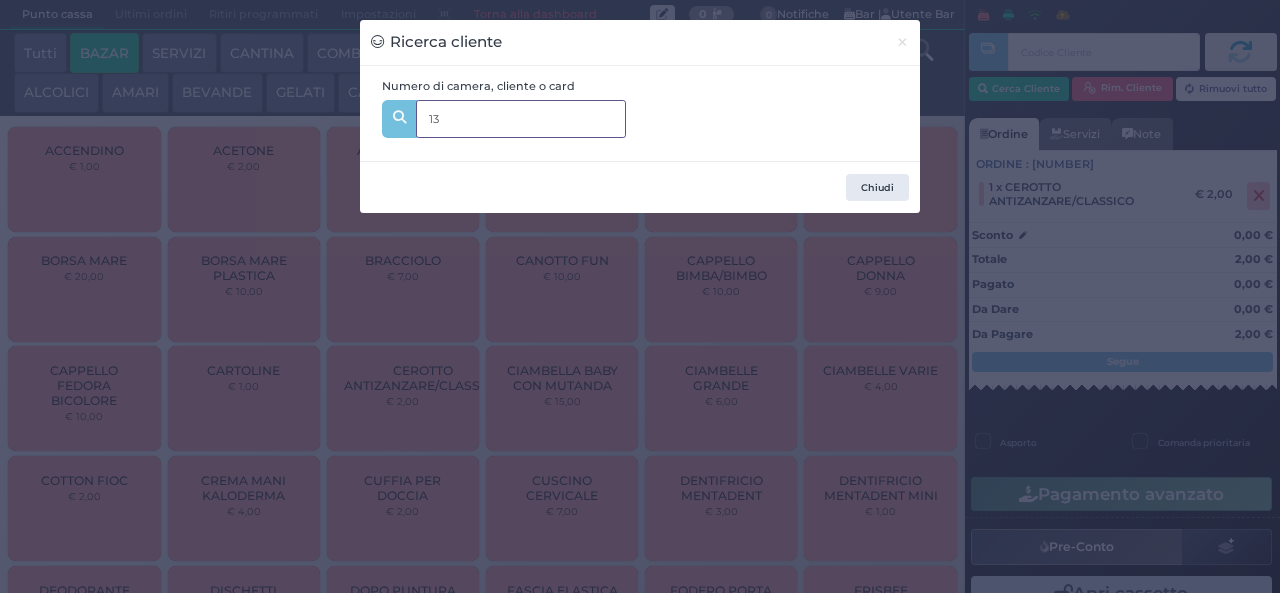 type on "138" 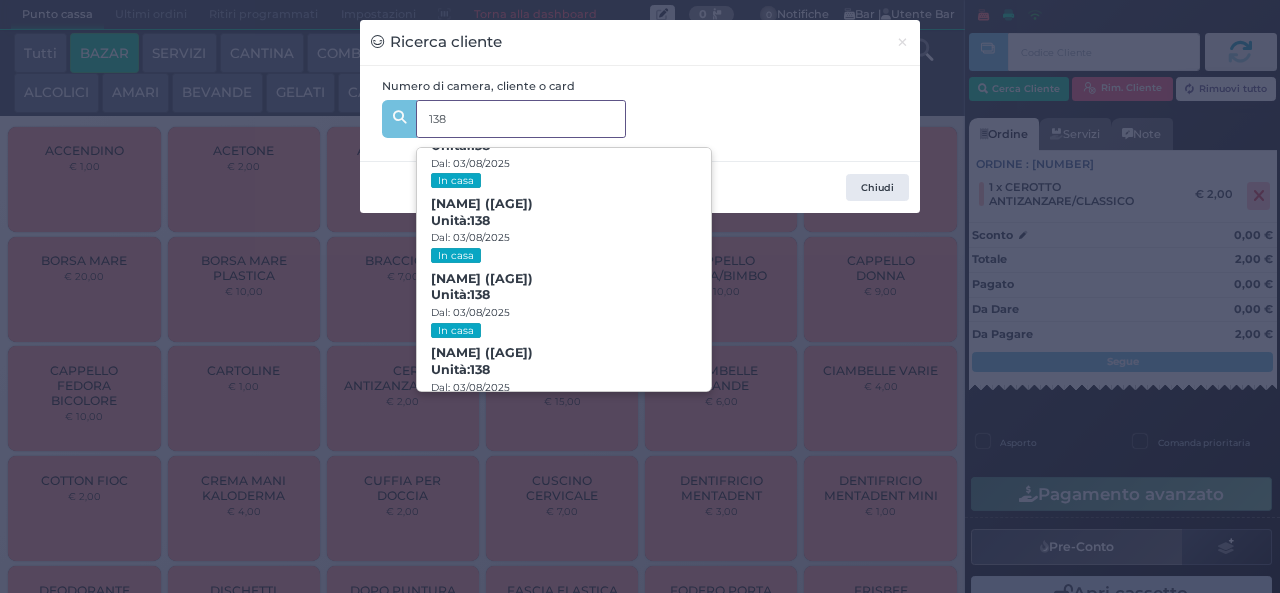 scroll, scrollTop: 77, scrollLeft: 0, axis: vertical 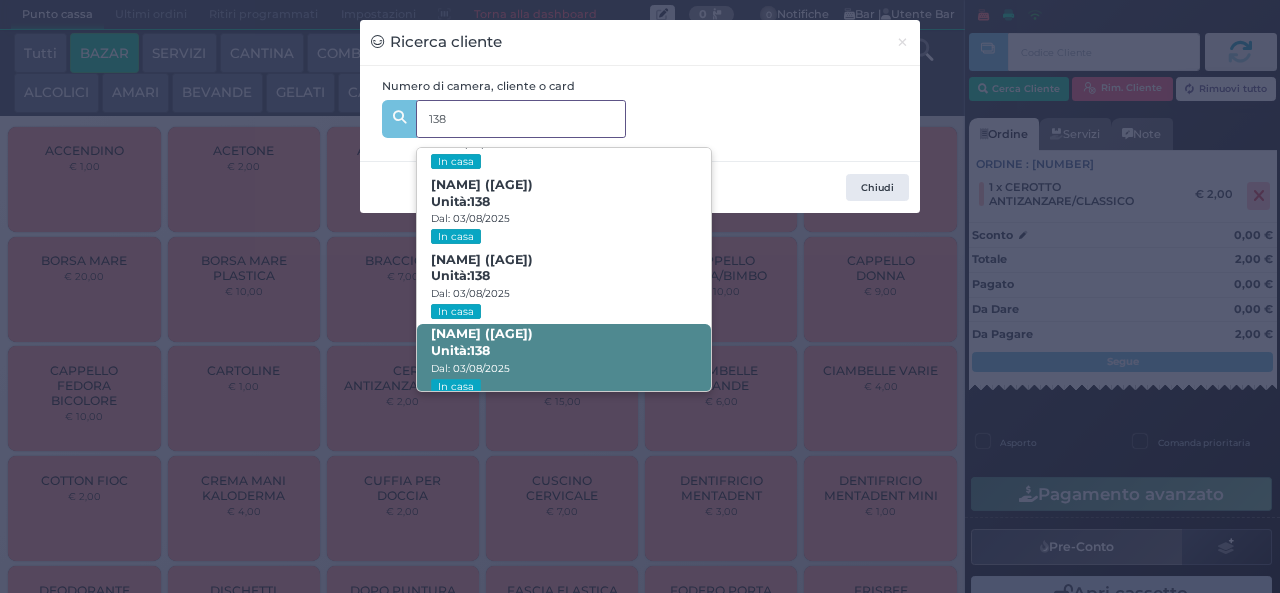 click on "Luisa Famiglietti (43) Unità:  138" at bounding box center (482, 342) 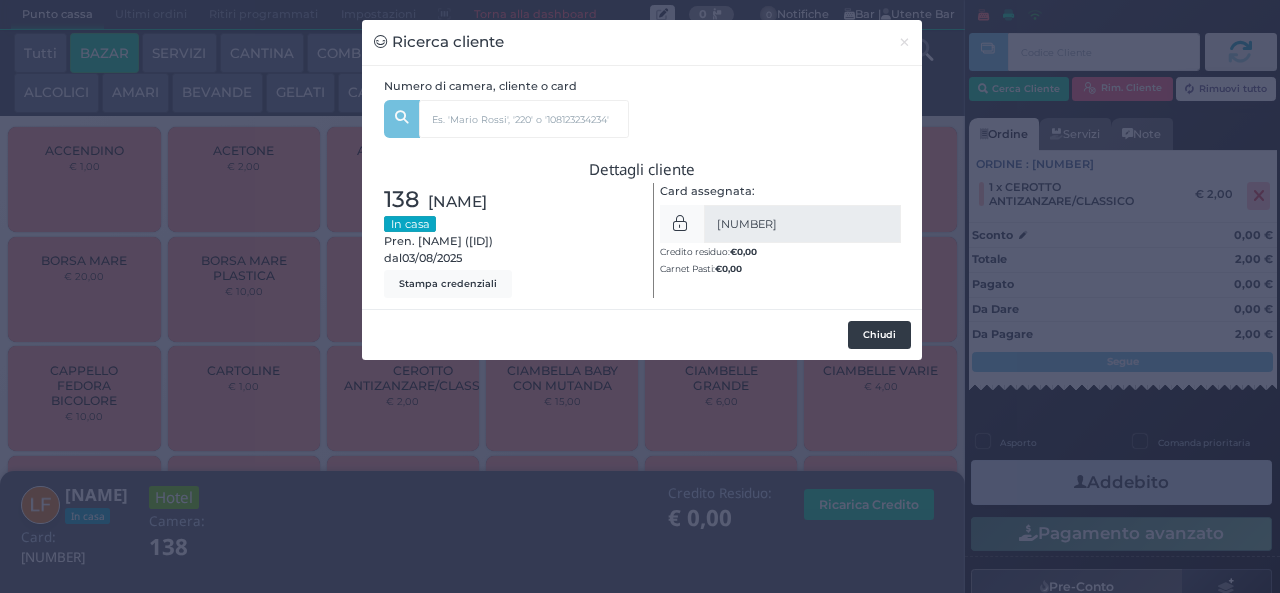 click on "Chiudi" at bounding box center [879, 335] 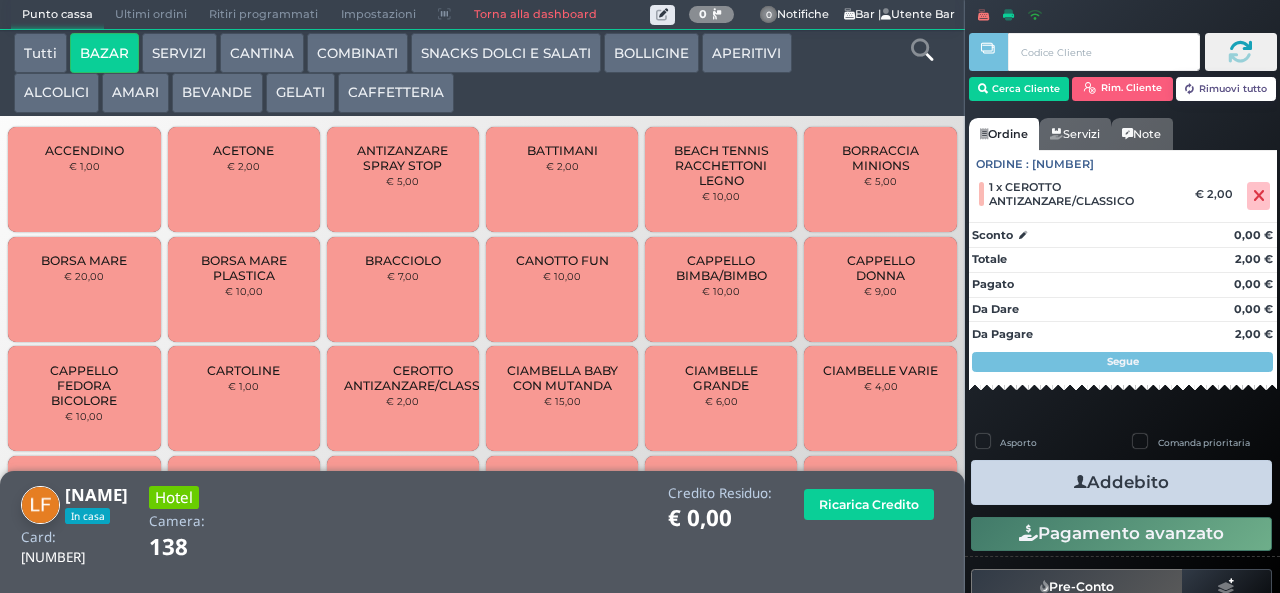 click at bounding box center (1080, 482) 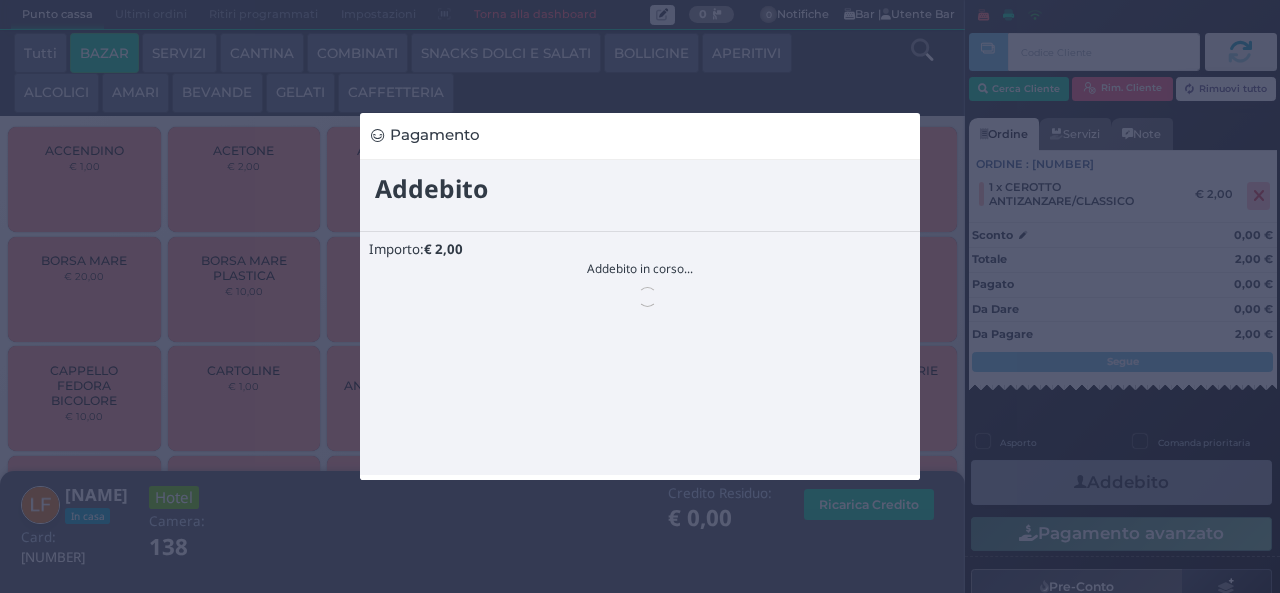 scroll, scrollTop: 0, scrollLeft: 0, axis: both 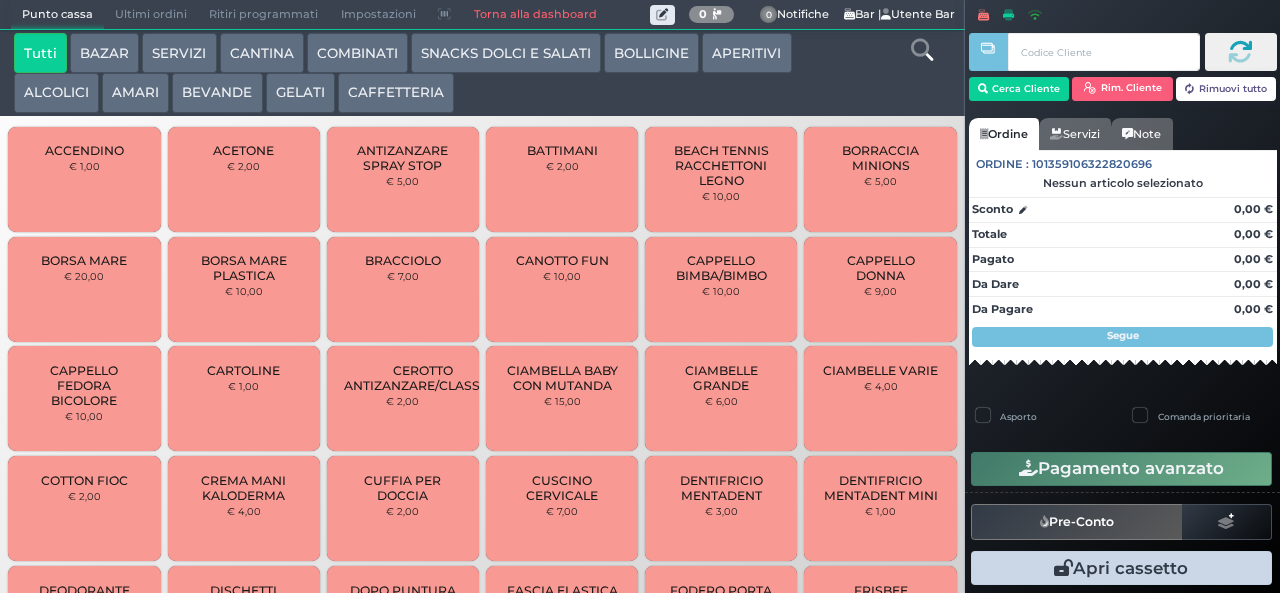 click on "BEVANDE" at bounding box center (217, 93) 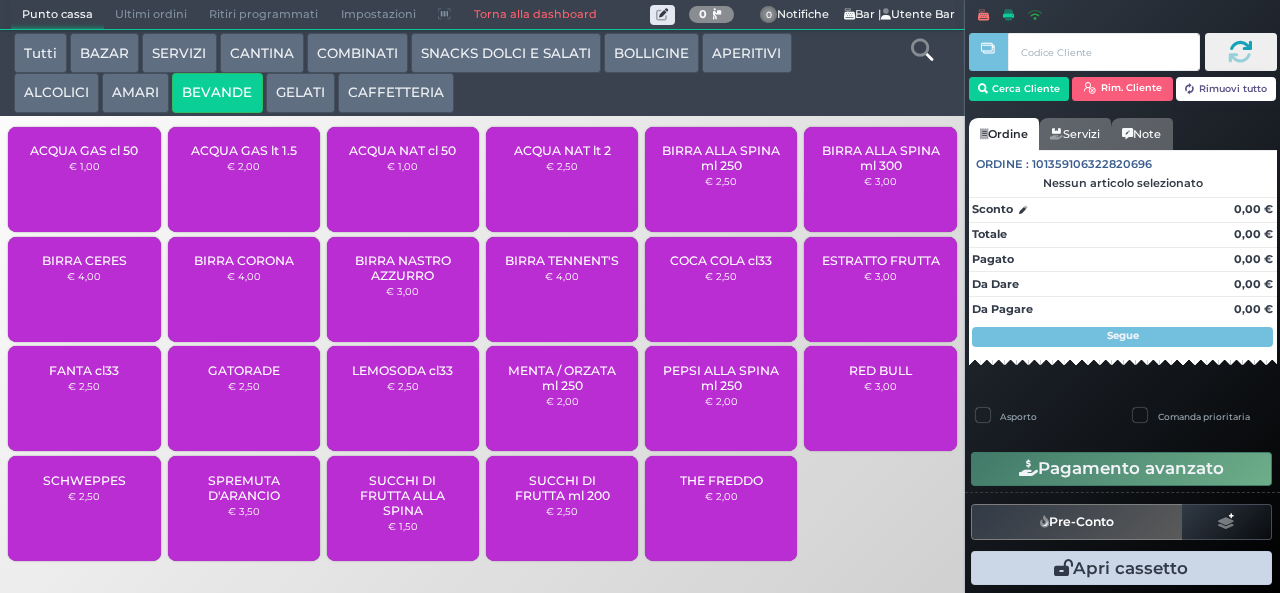 click on "ACQUA NAT lt 2" at bounding box center (562, 150) 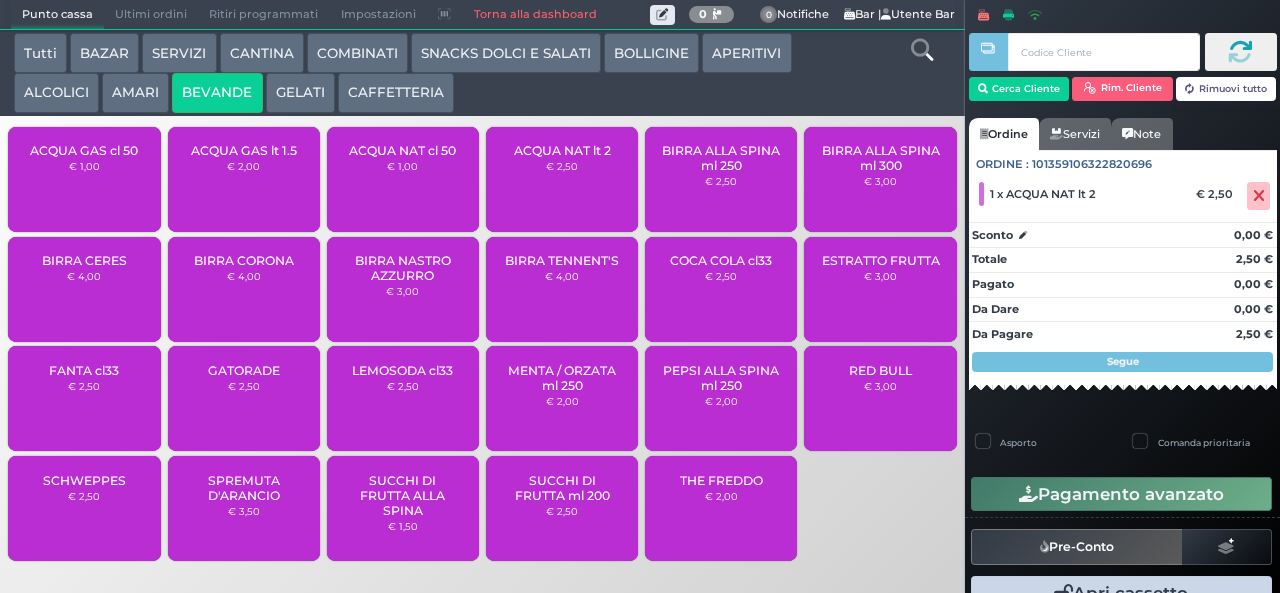 click on "€ 2,50" at bounding box center (562, 166) 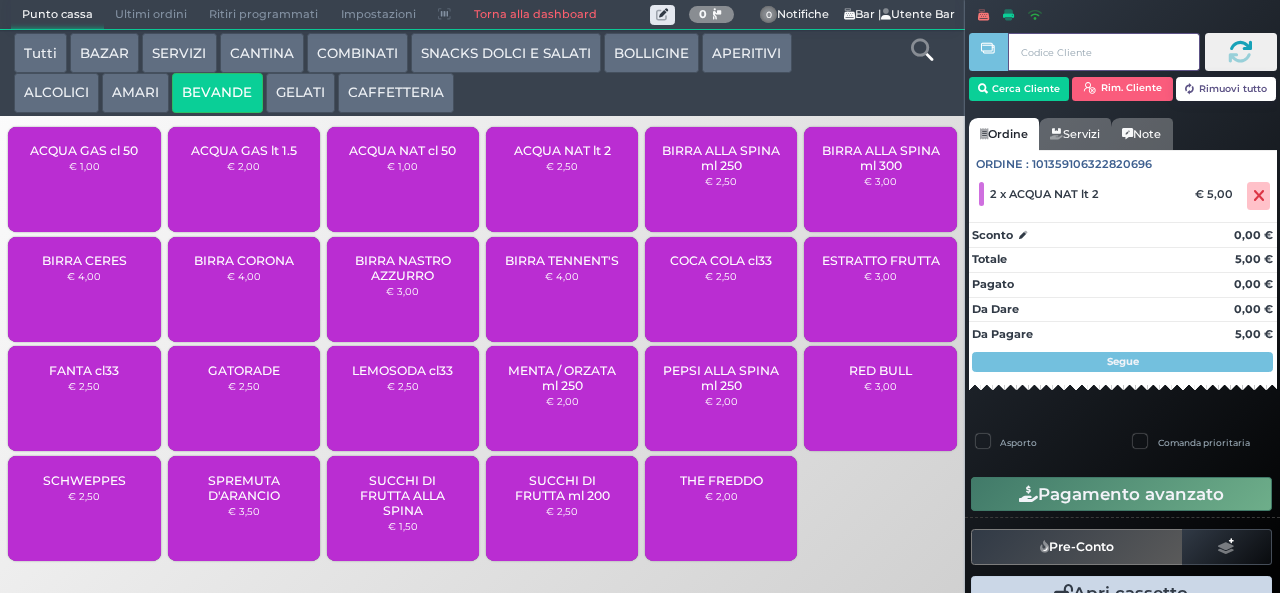 type 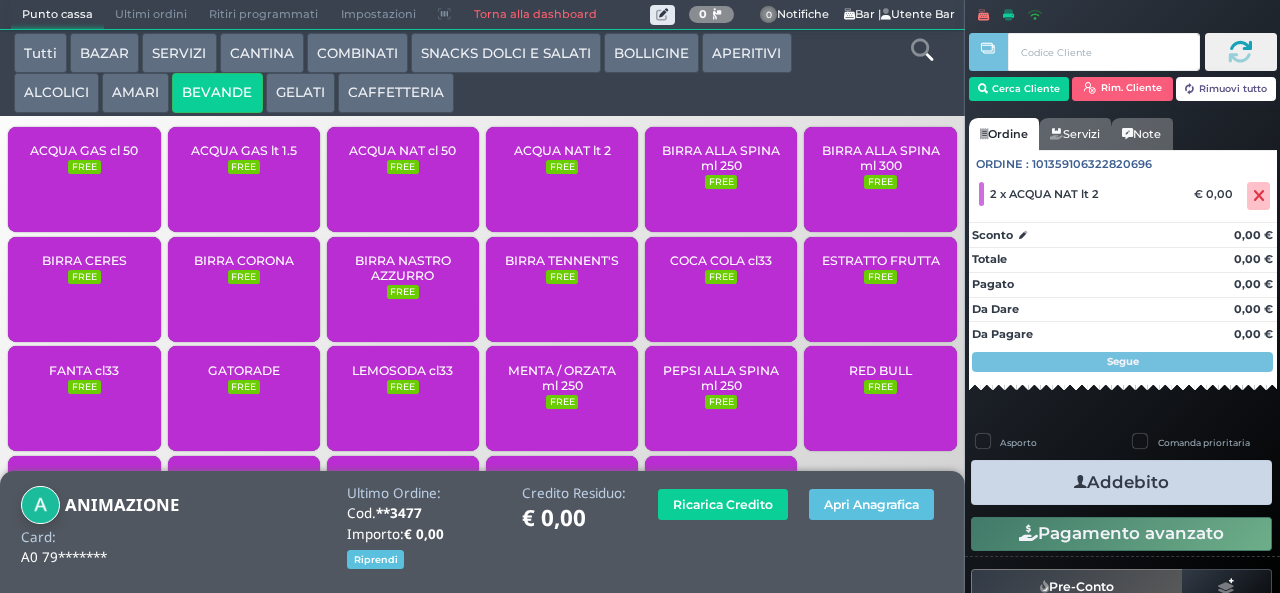 click at bounding box center (1080, 482) 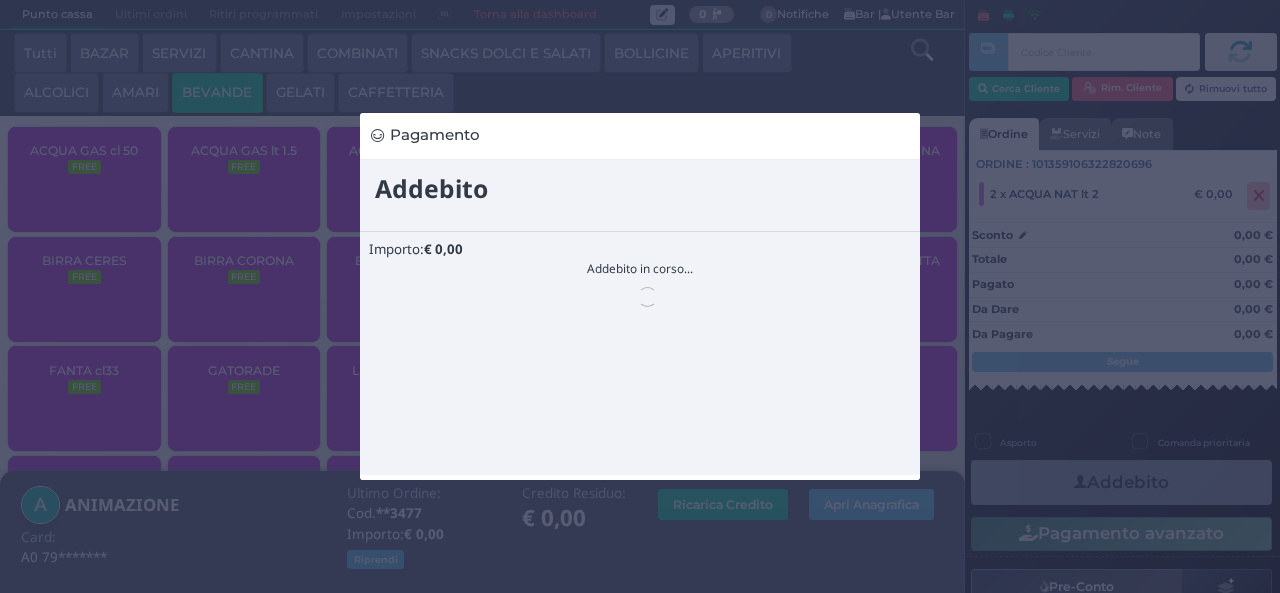 scroll, scrollTop: 0, scrollLeft: 0, axis: both 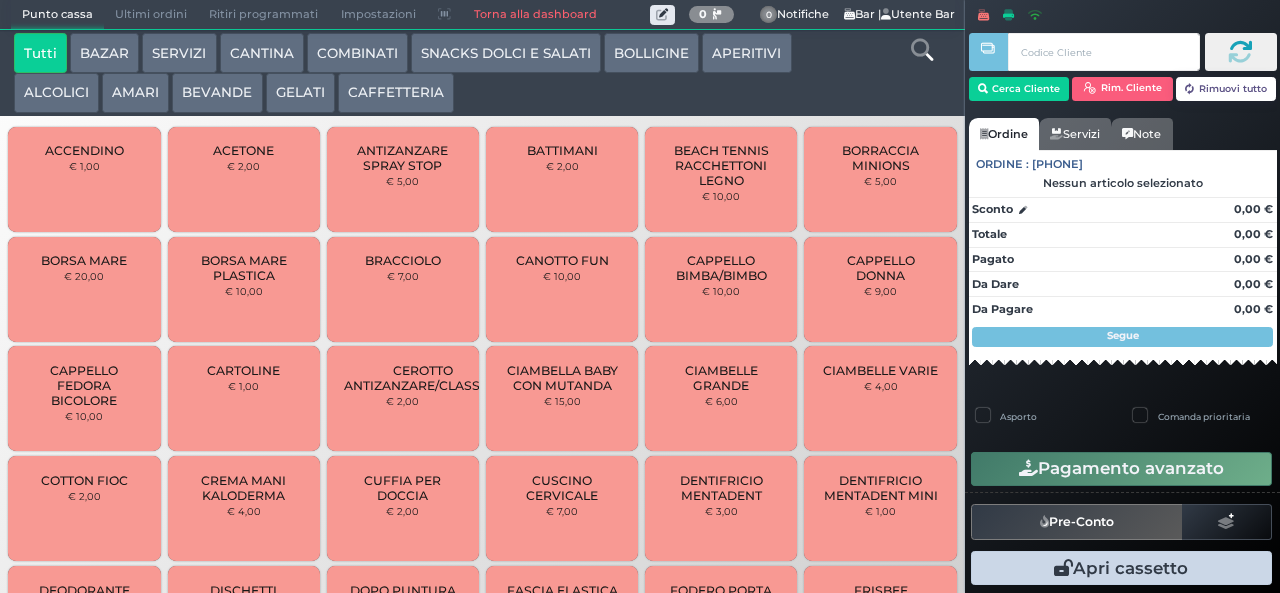 click on "BAZAR" at bounding box center (104, 53) 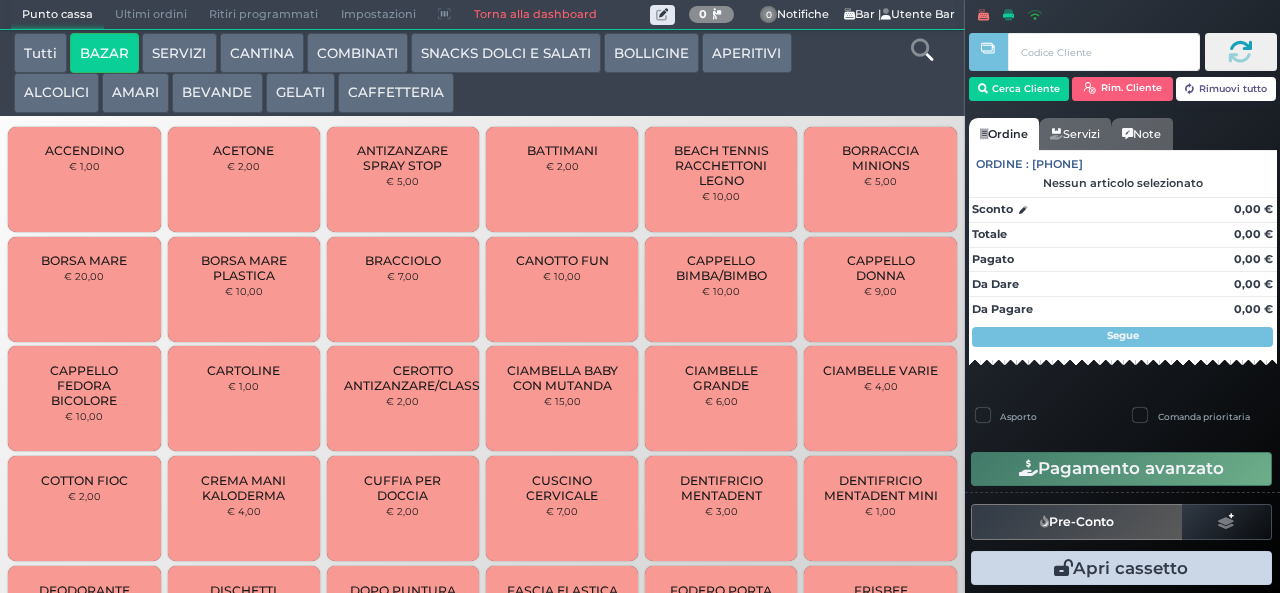 click on "BRACCIOLO" at bounding box center [403, 260] 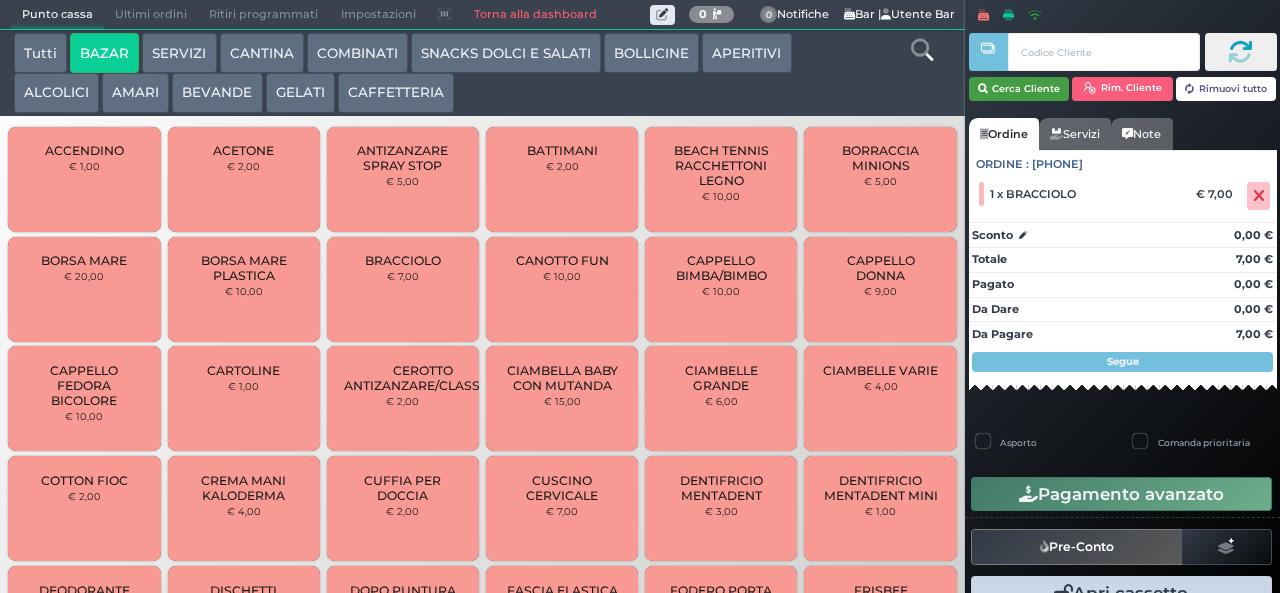 click on "Cerca Cliente" at bounding box center [1019, 89] 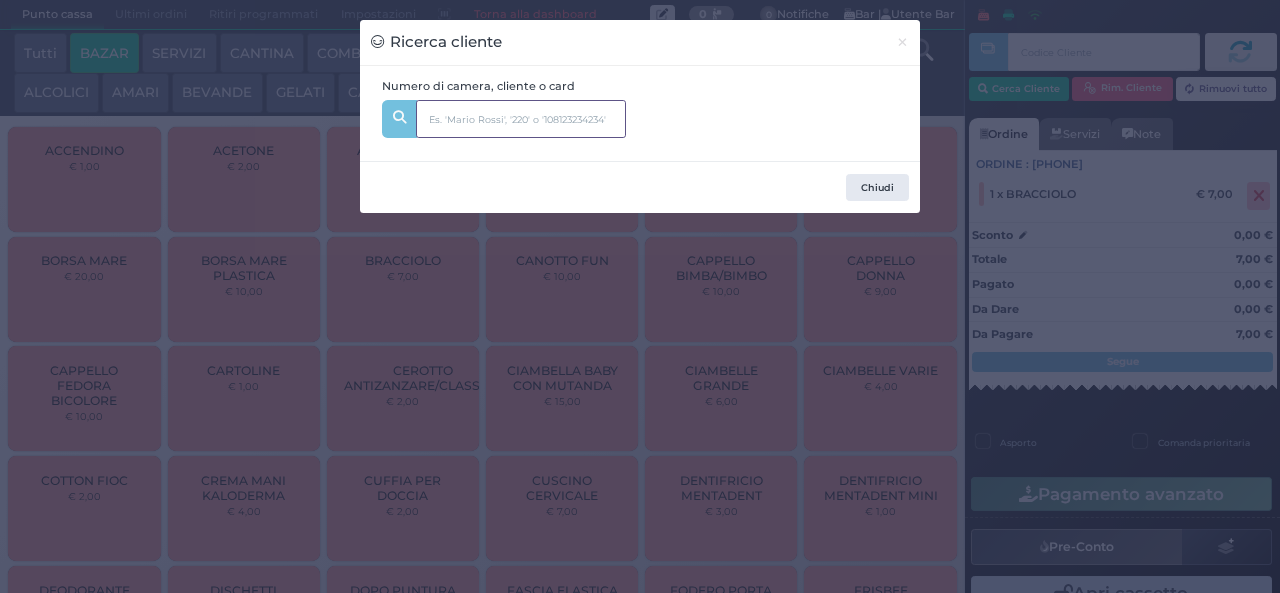 click at bounding box center (521, 119) 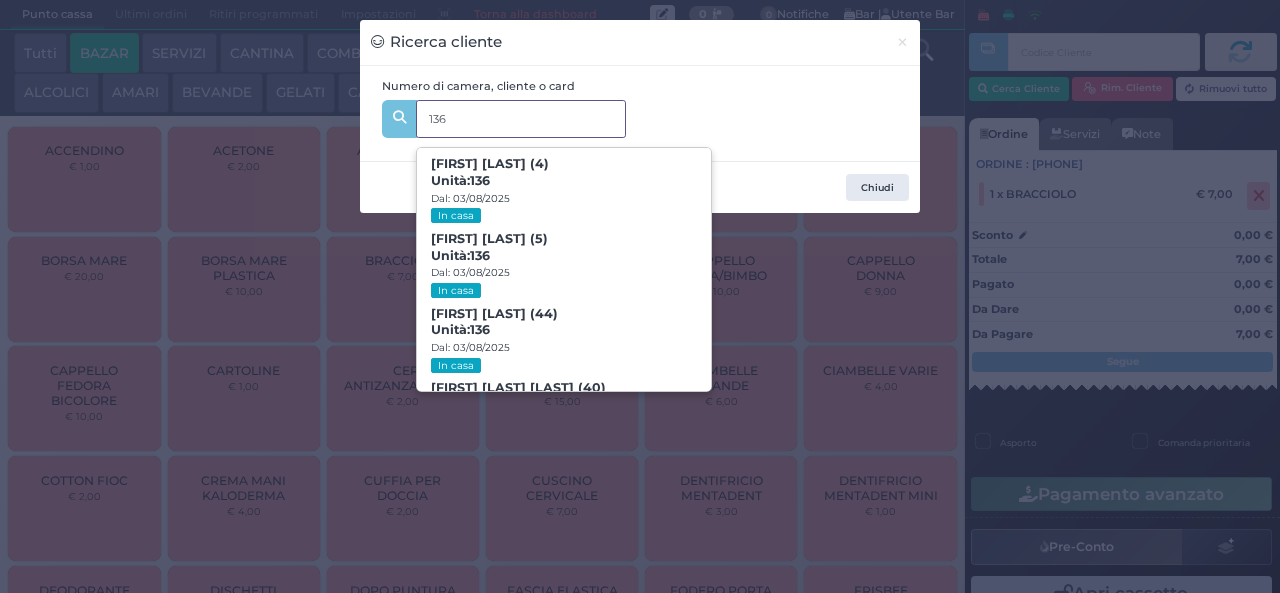 type on "136" 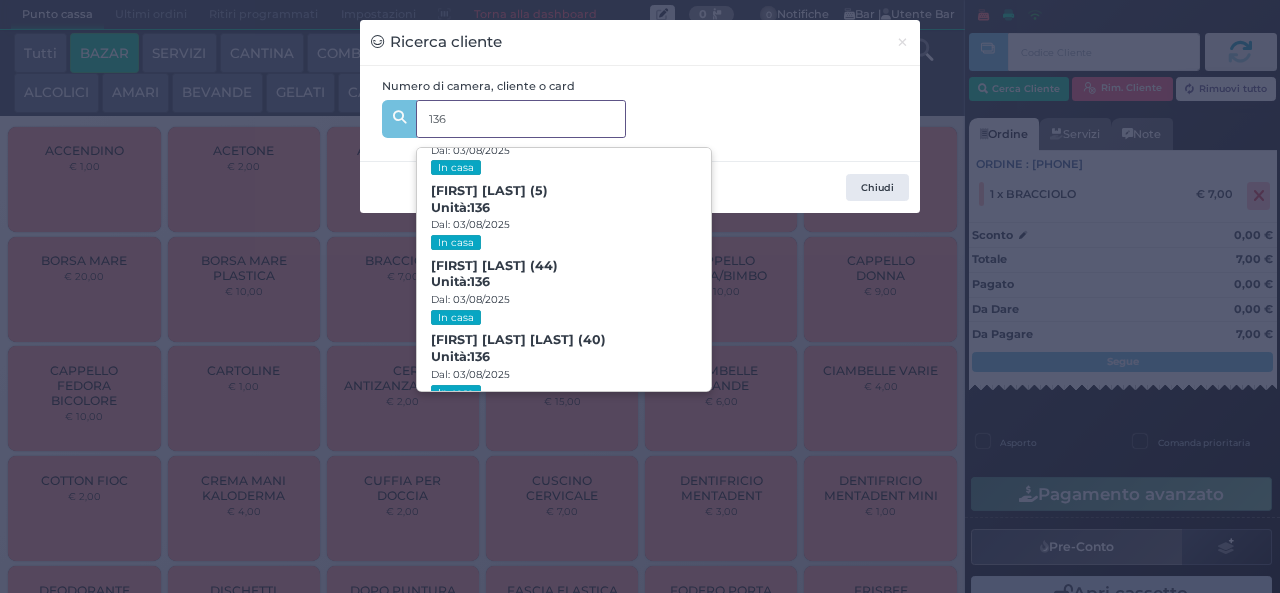 scroll, scrollTop: 91, scrollLeft: 0, axis: vertical 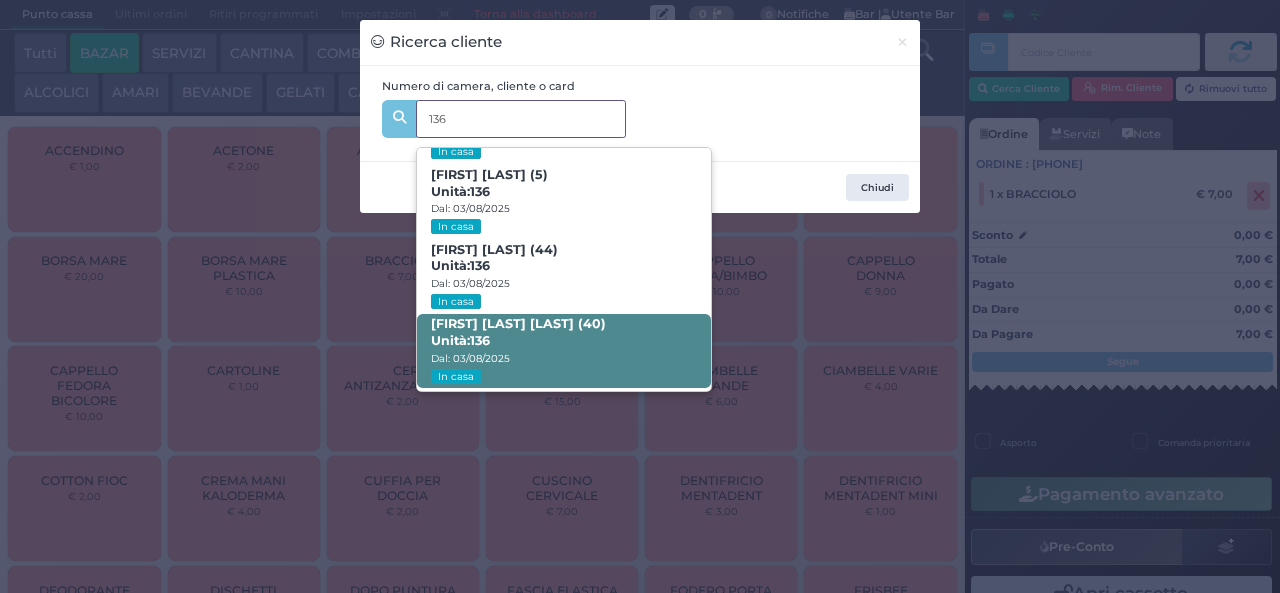click on "Unità:  136" at bounding box center [460, 341] 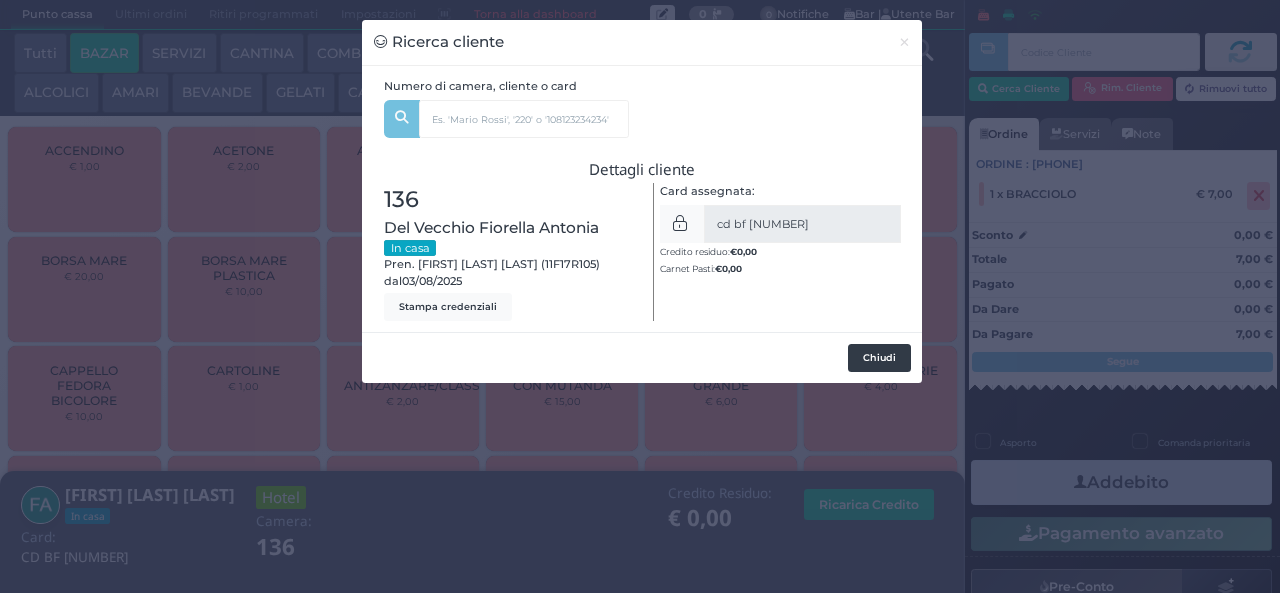 click on "Chiudi" at bounding box center (879, 358) 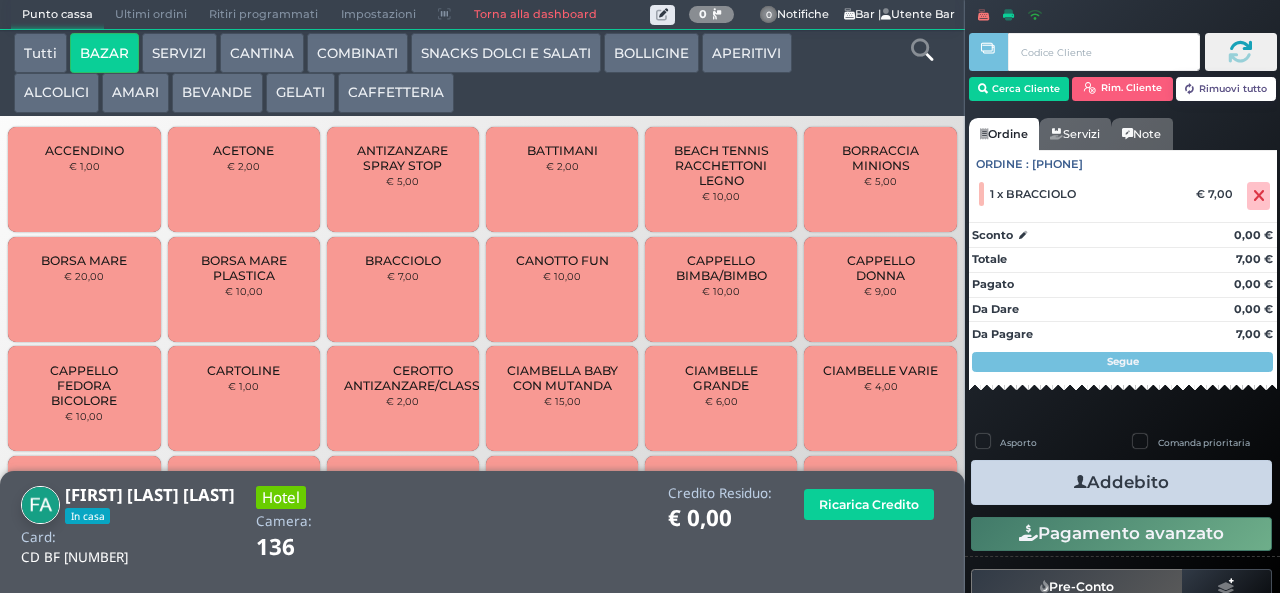 click on "Addebito" at bounding box center [1121, 482] 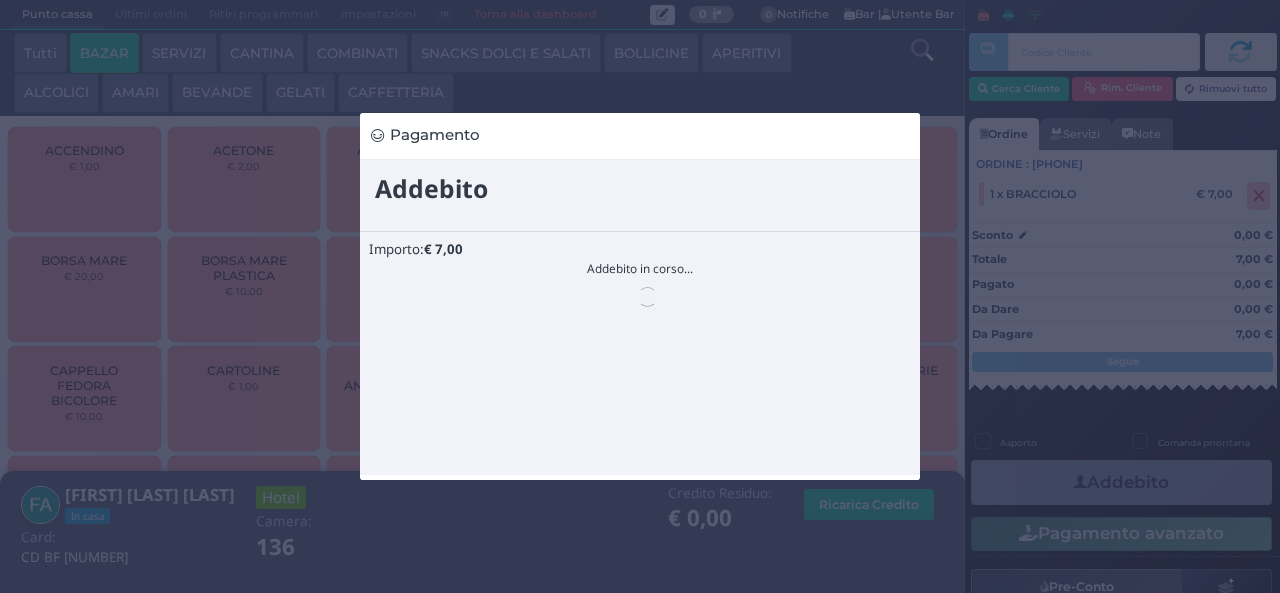 scroll, scrollTop: 0, scrollLeft: 0, axis: both 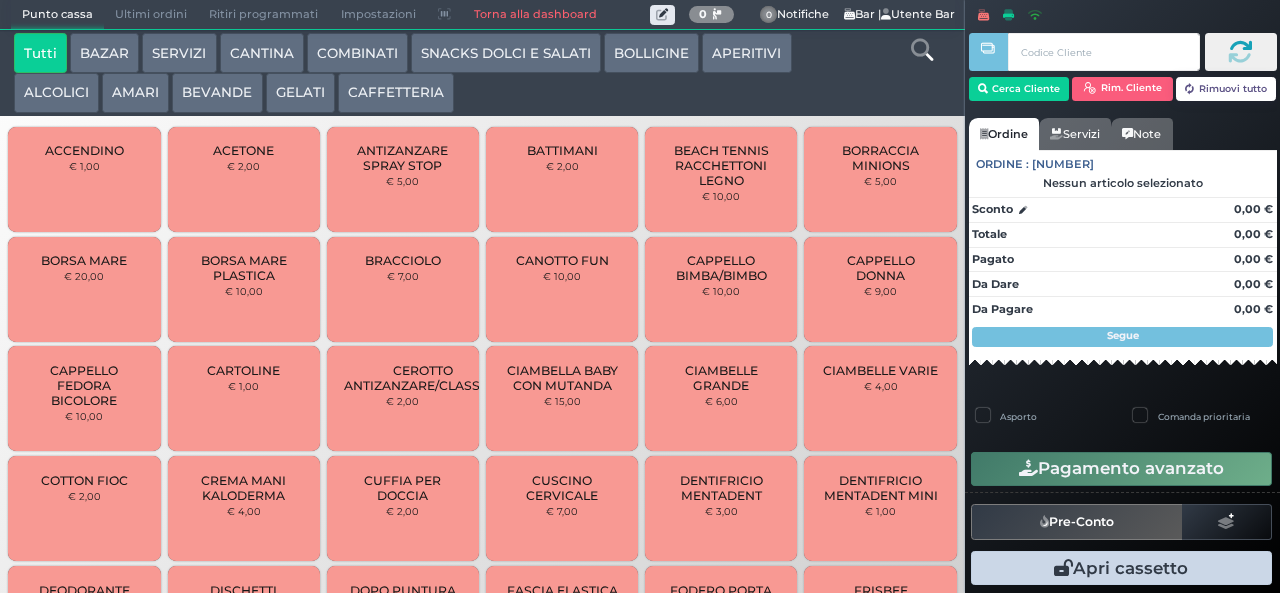 click on "BEVANDE" at bounding box center (217, 93) 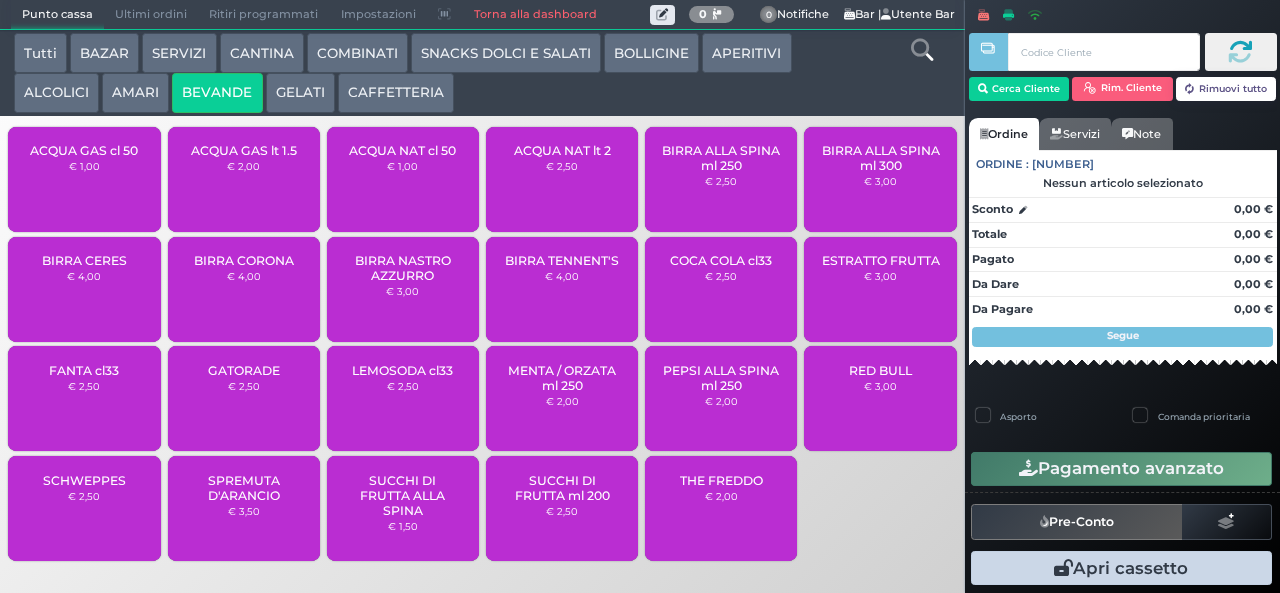 click on "ACQUA NAT cl 50
€ 1,00" at bounding box center (403, 179) 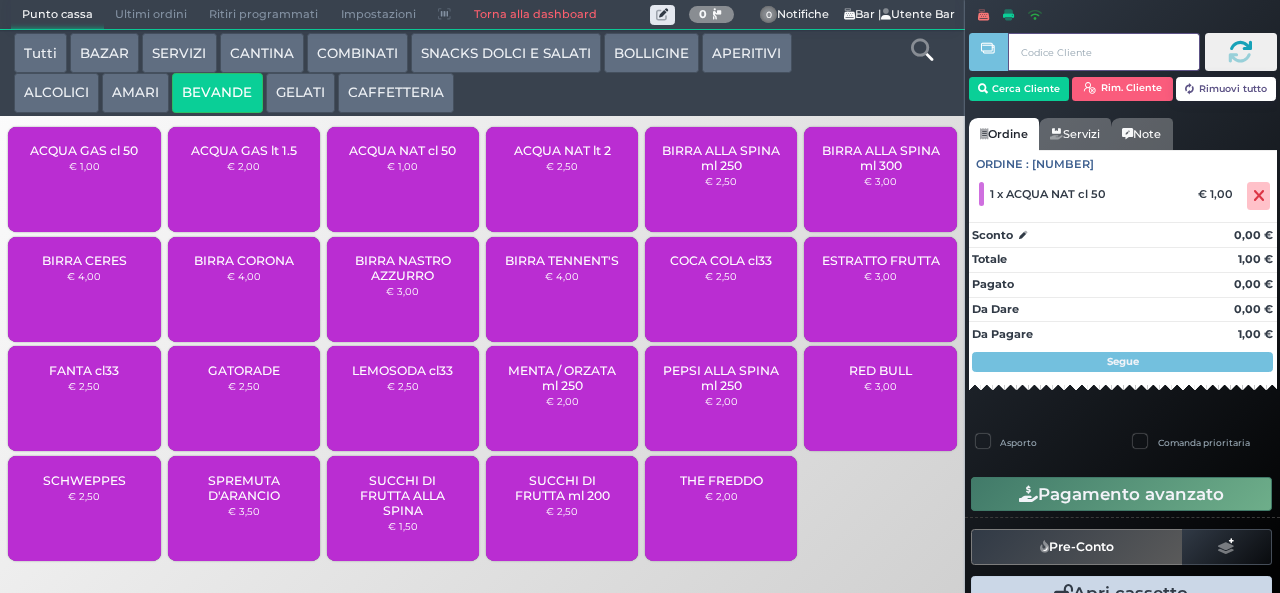 type 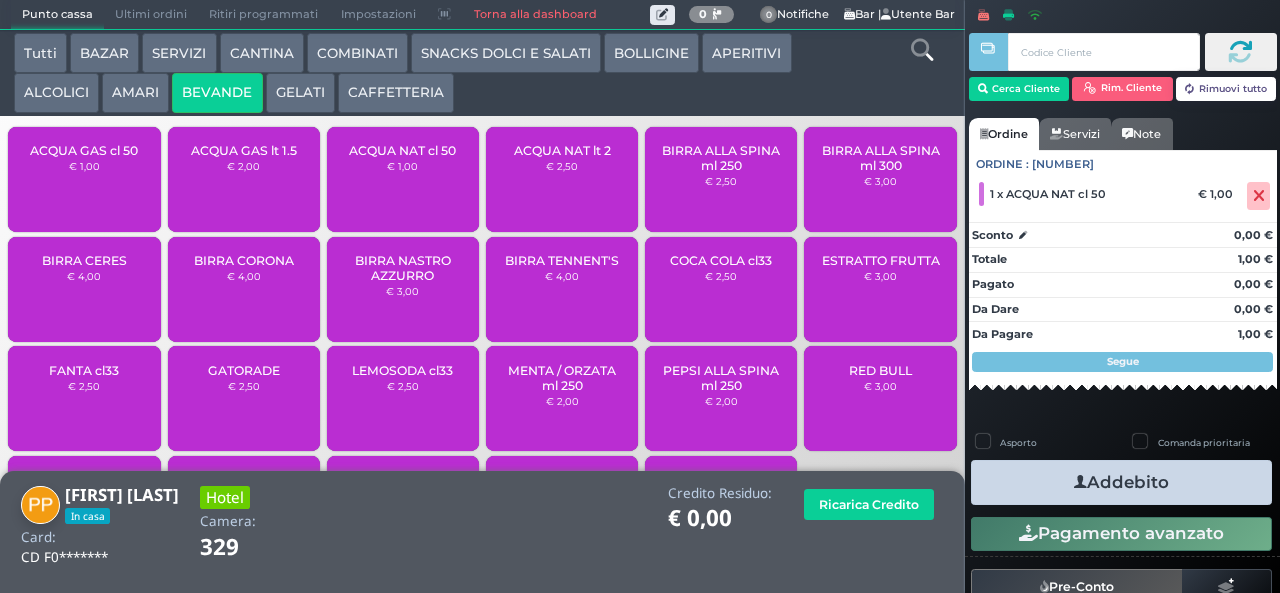 click on "Addebito" at bounding box center (1121, 482) 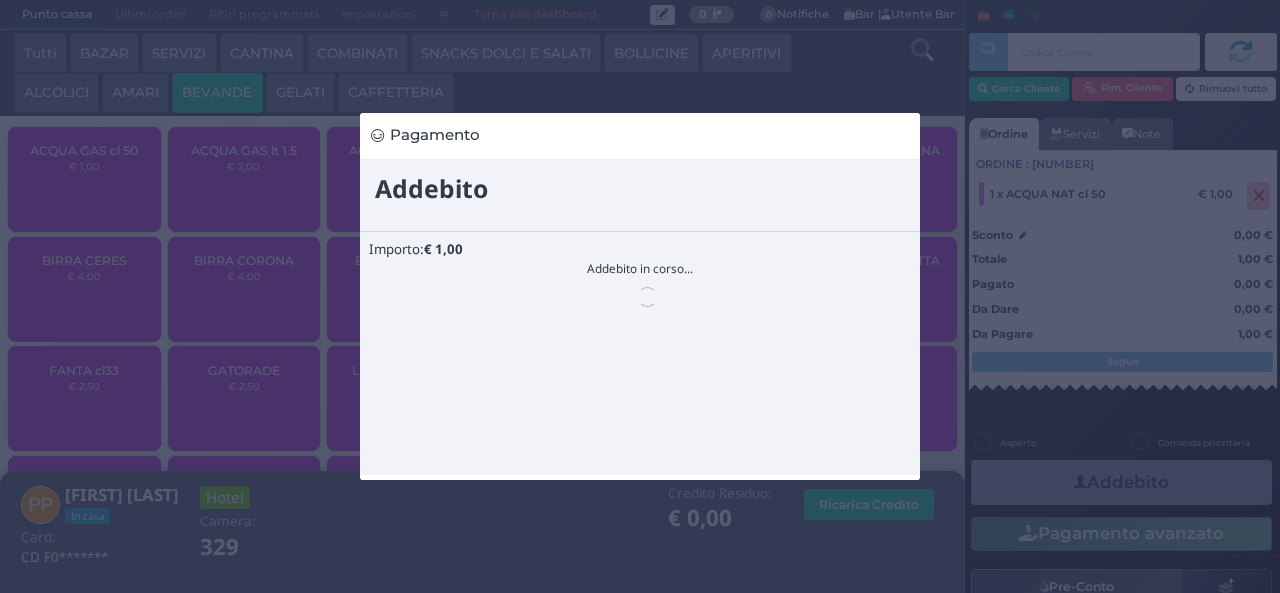 scroll, scrollTop: 0, scrollLeft: 0, axis: both 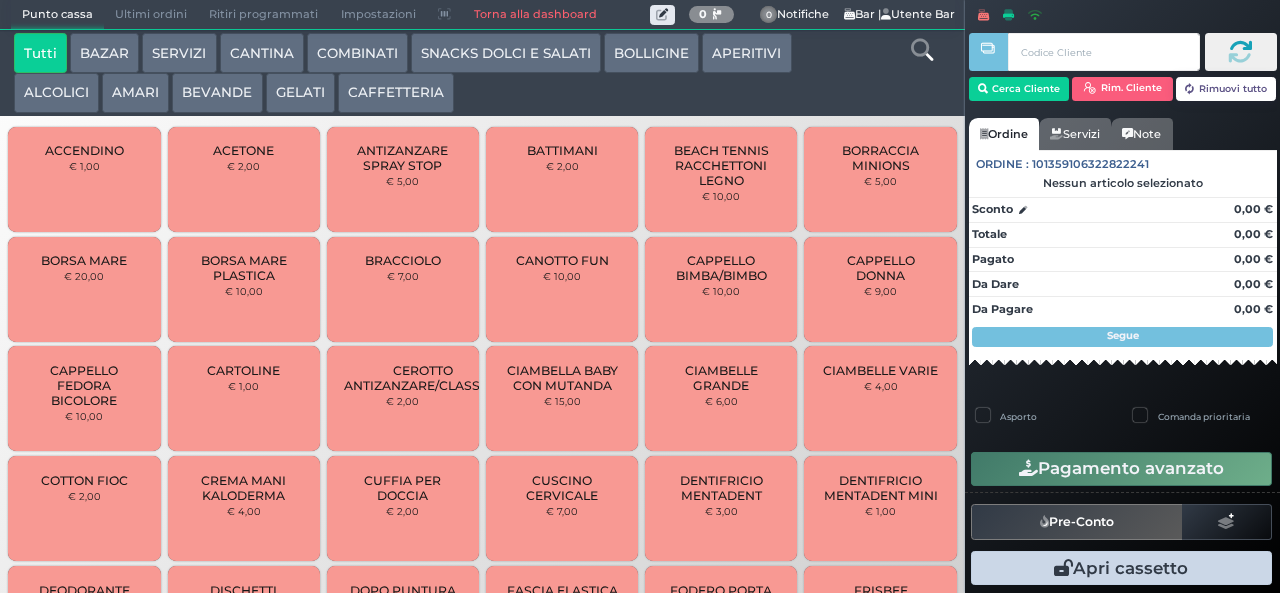 click on "CAFFETTERIA" at bounding box center [396, 93] 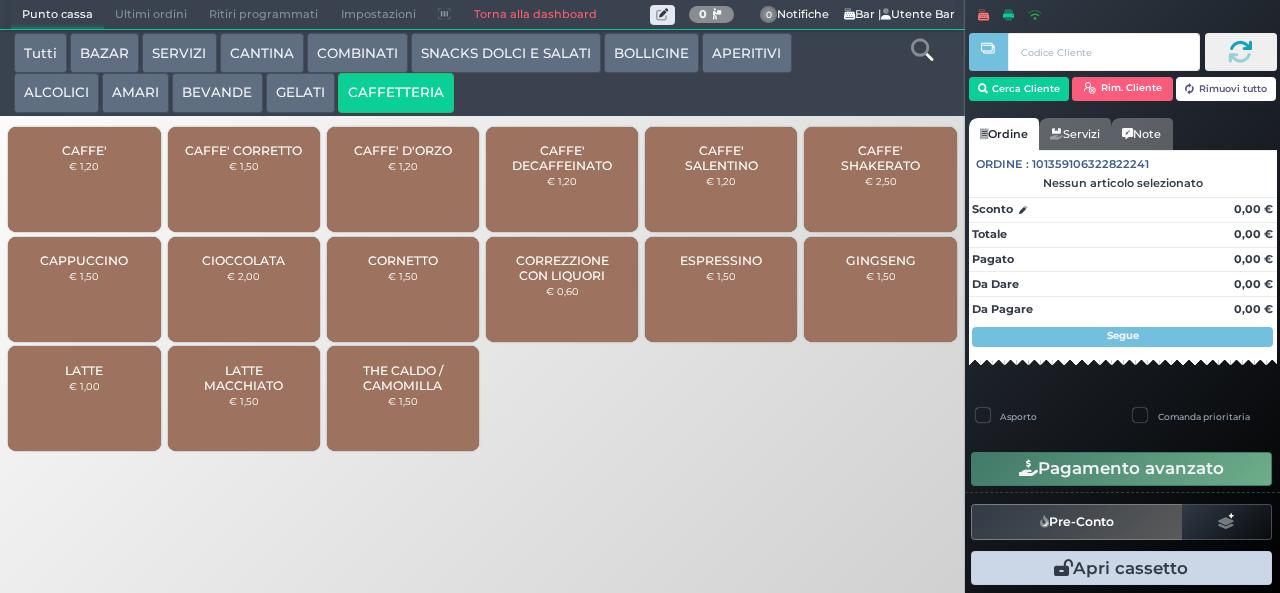 click on "GINGSENG
€ 1,50" at bounding box center (880, 289) 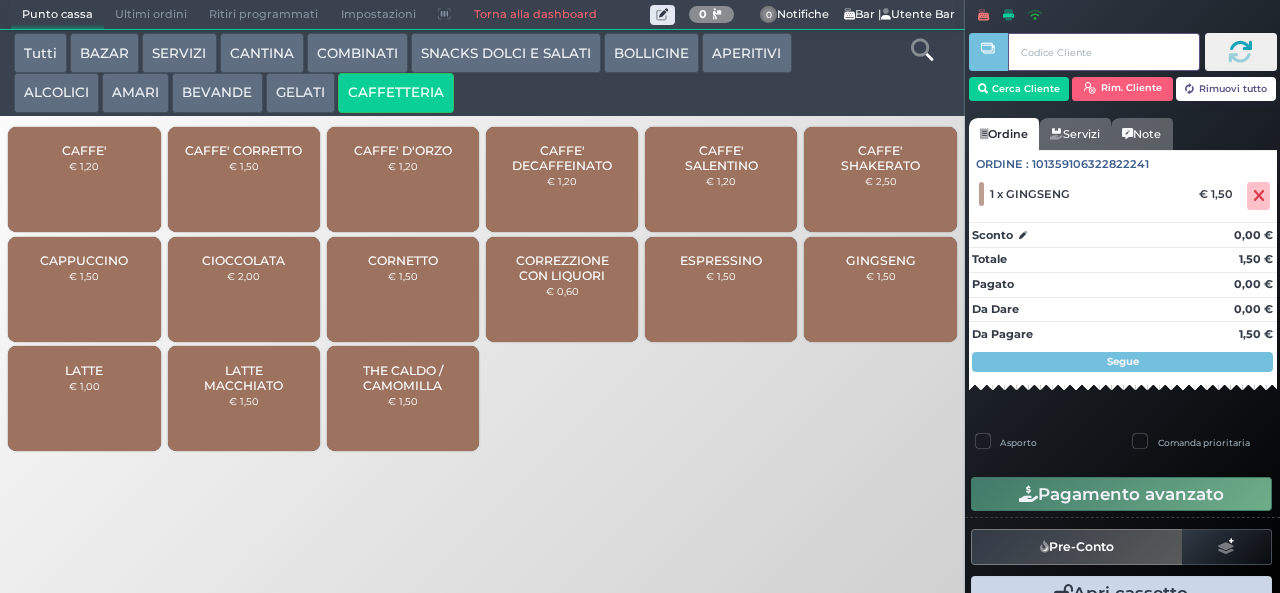type 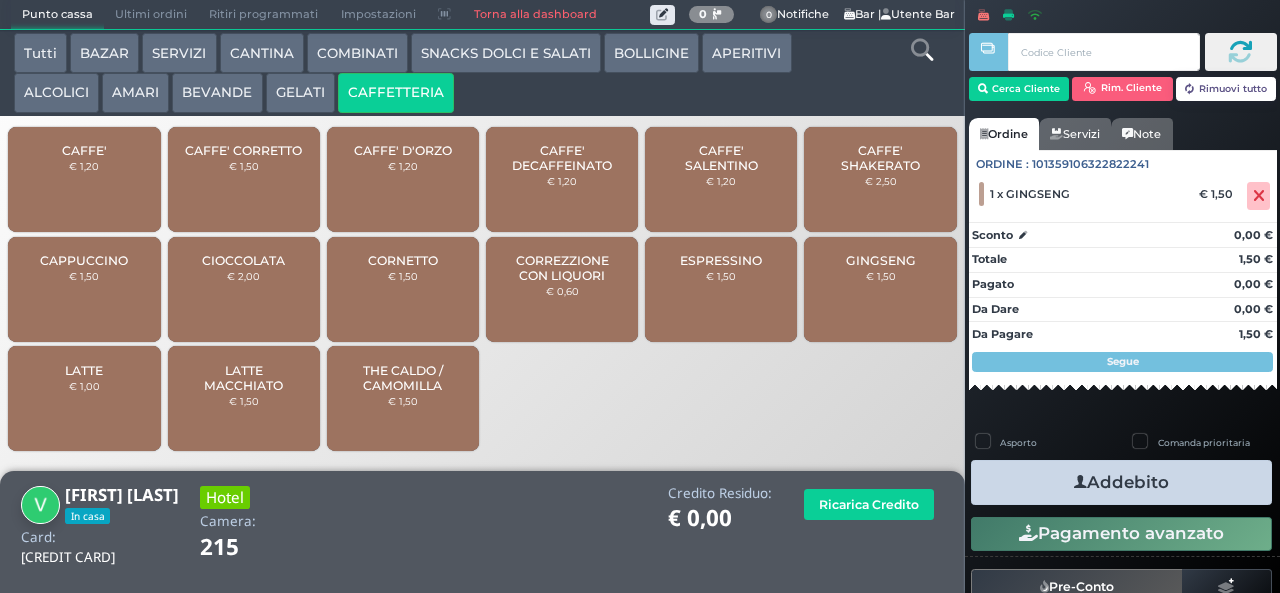 click on "Addebito" at bounding box center [1121, 482] 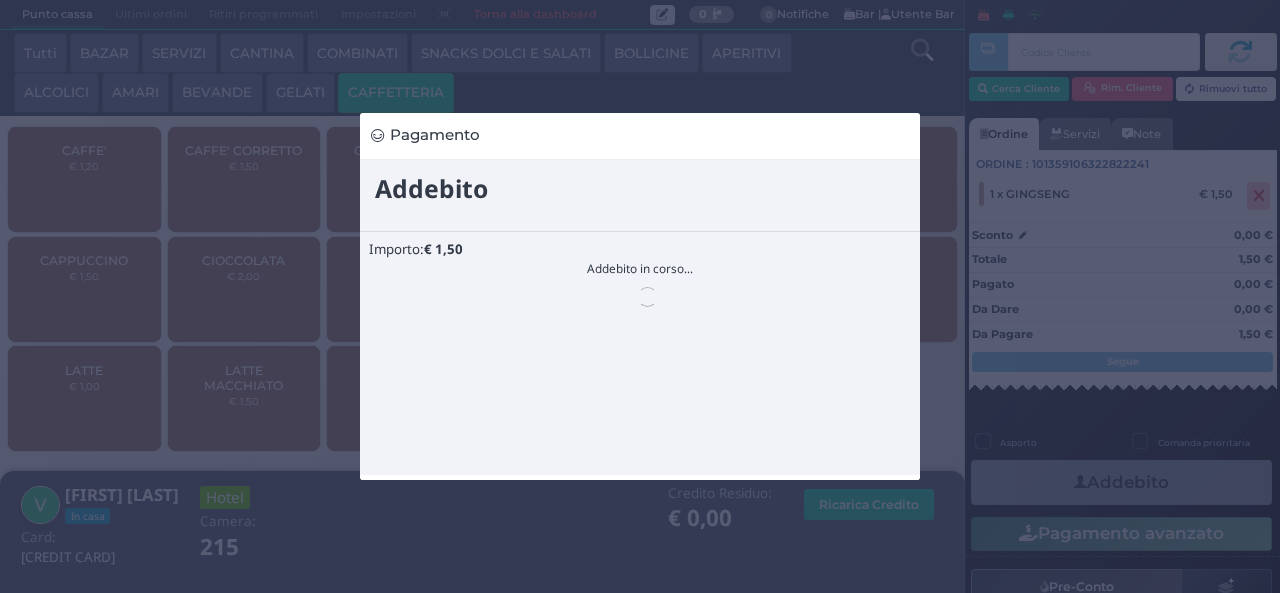 scroll, scrollTop: 0, scrollLeft: 0, axis: both 